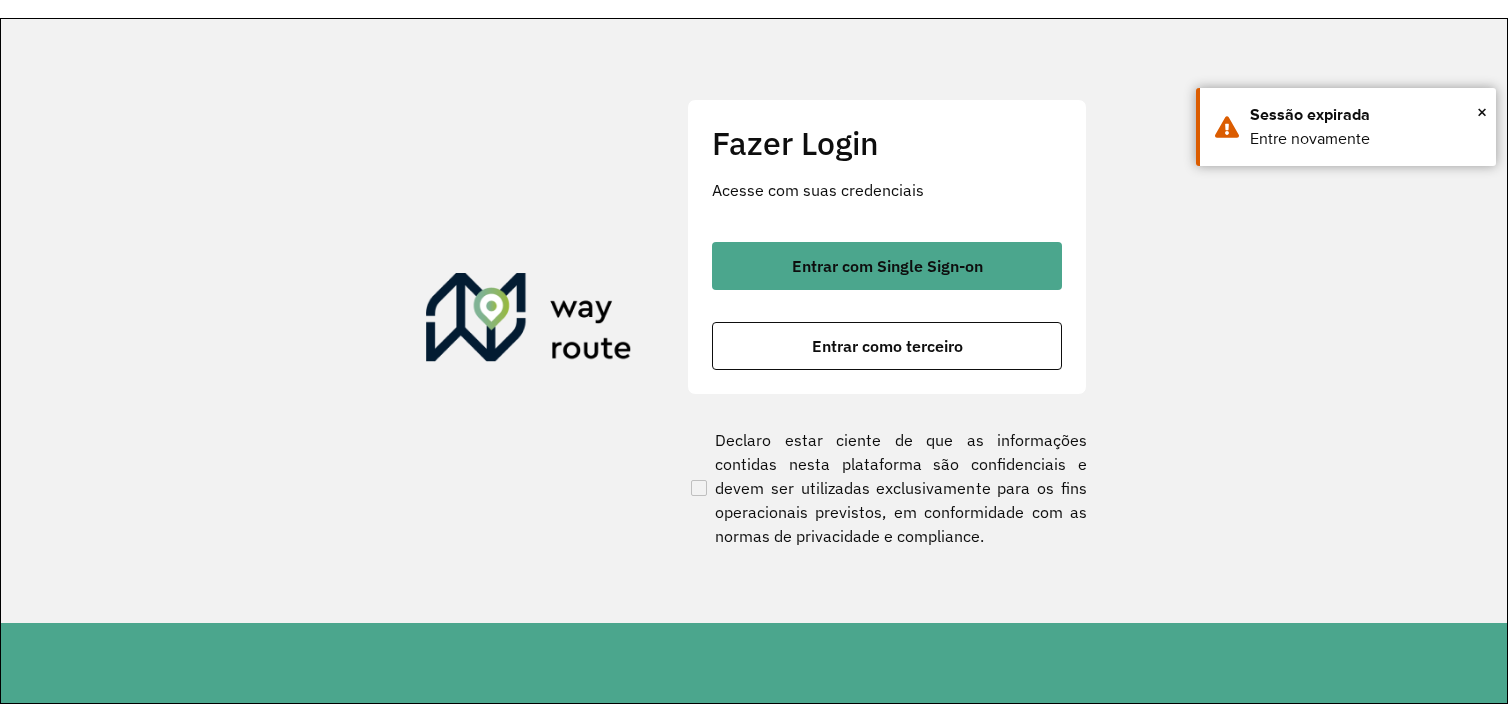 scroll, scrollTop: 0, scrollLeft: 0, axis: both 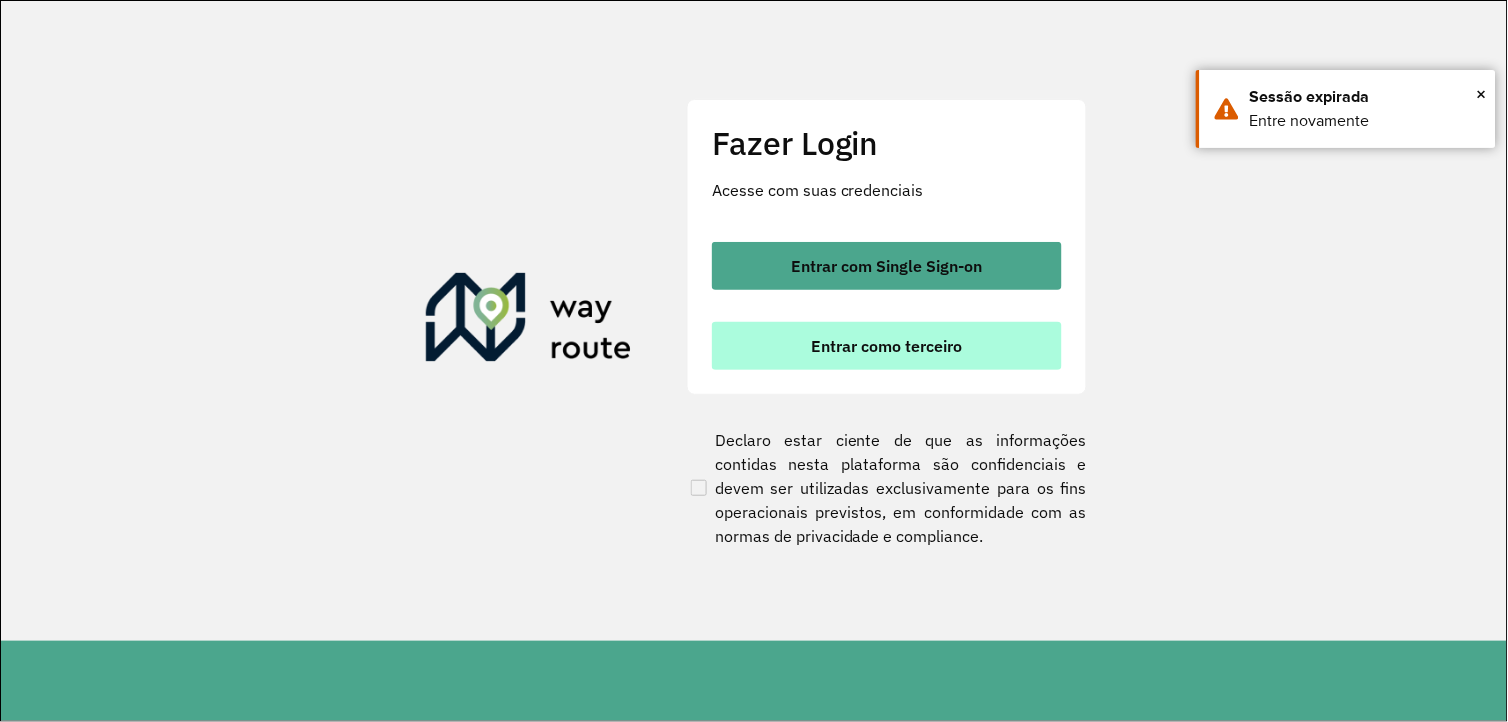 click on "Entrar como terceiro" at bounding box center [887, 346] 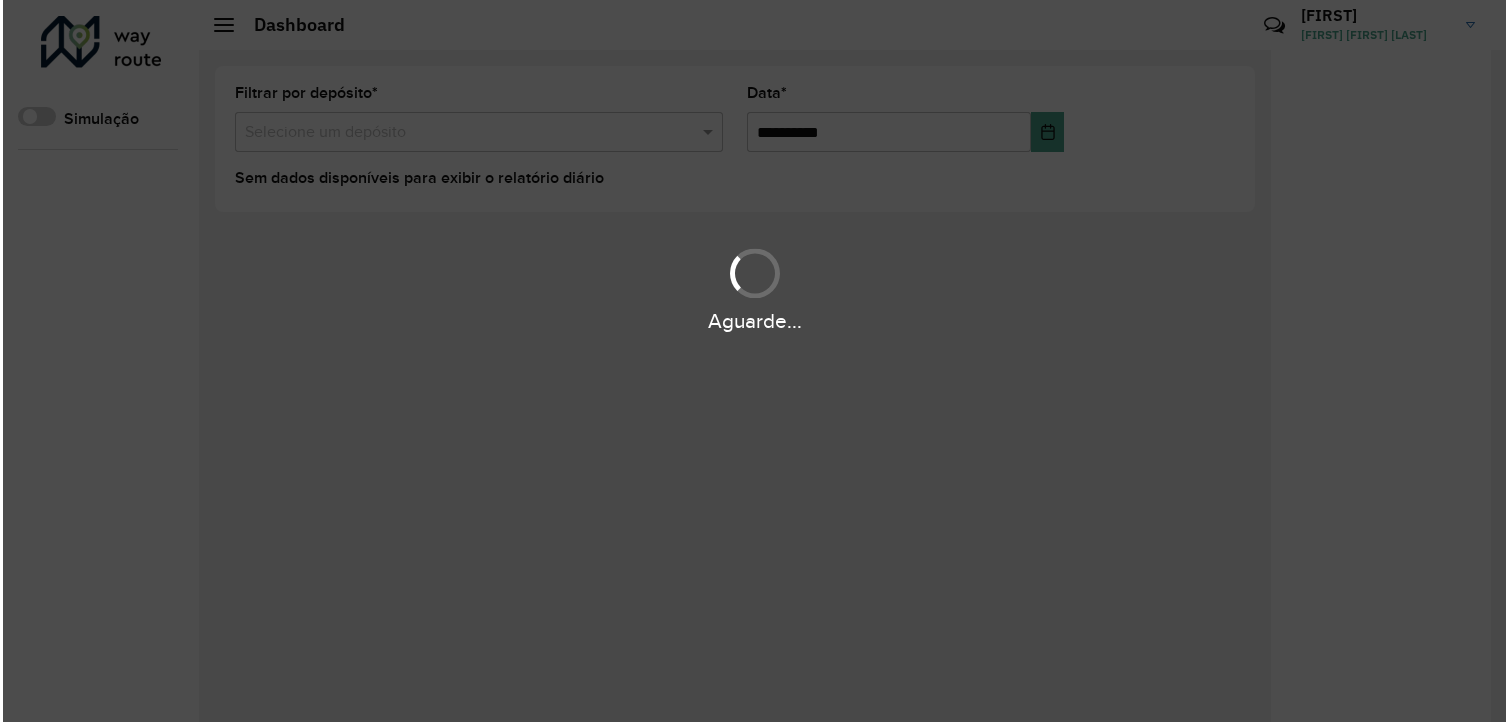 scroll, scrollTop: 0, scrollLeft: 0, axis: both 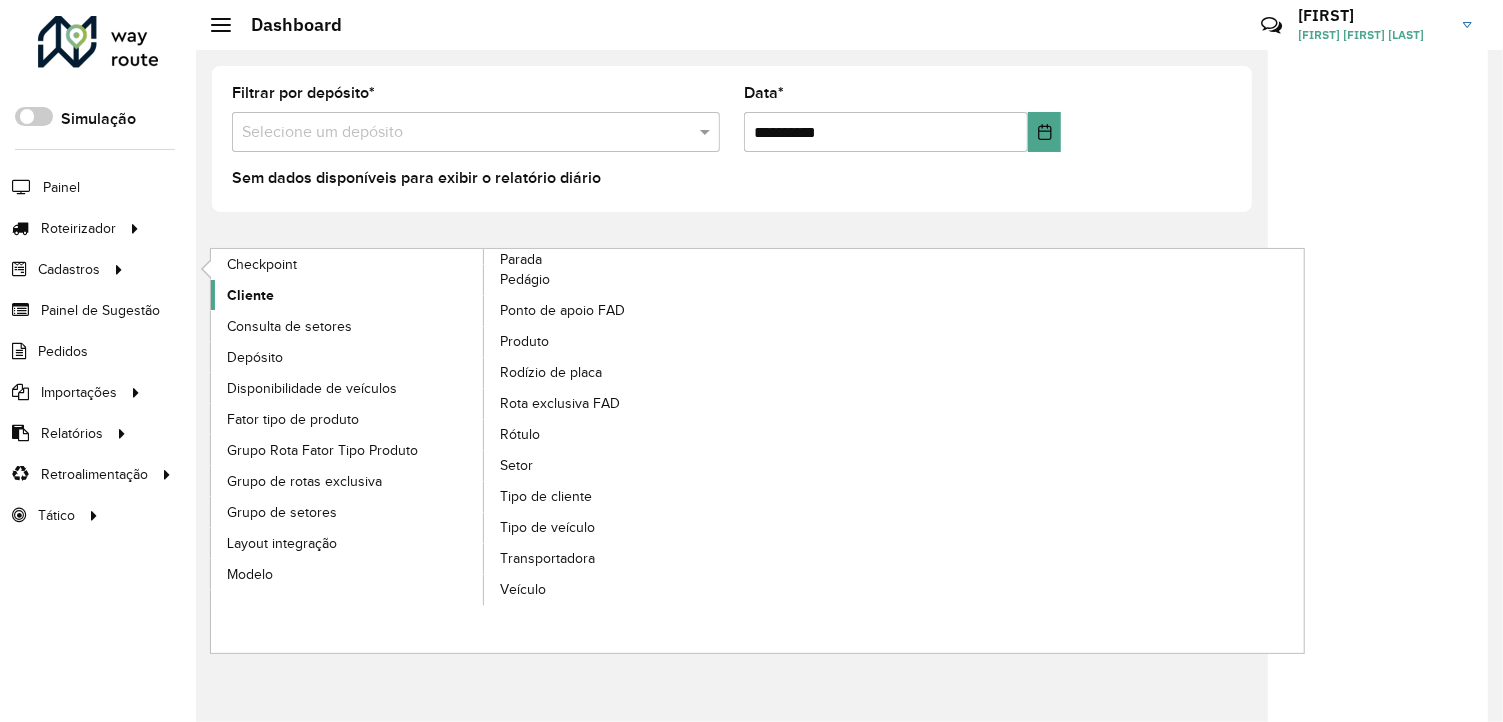 click on "Cliente" 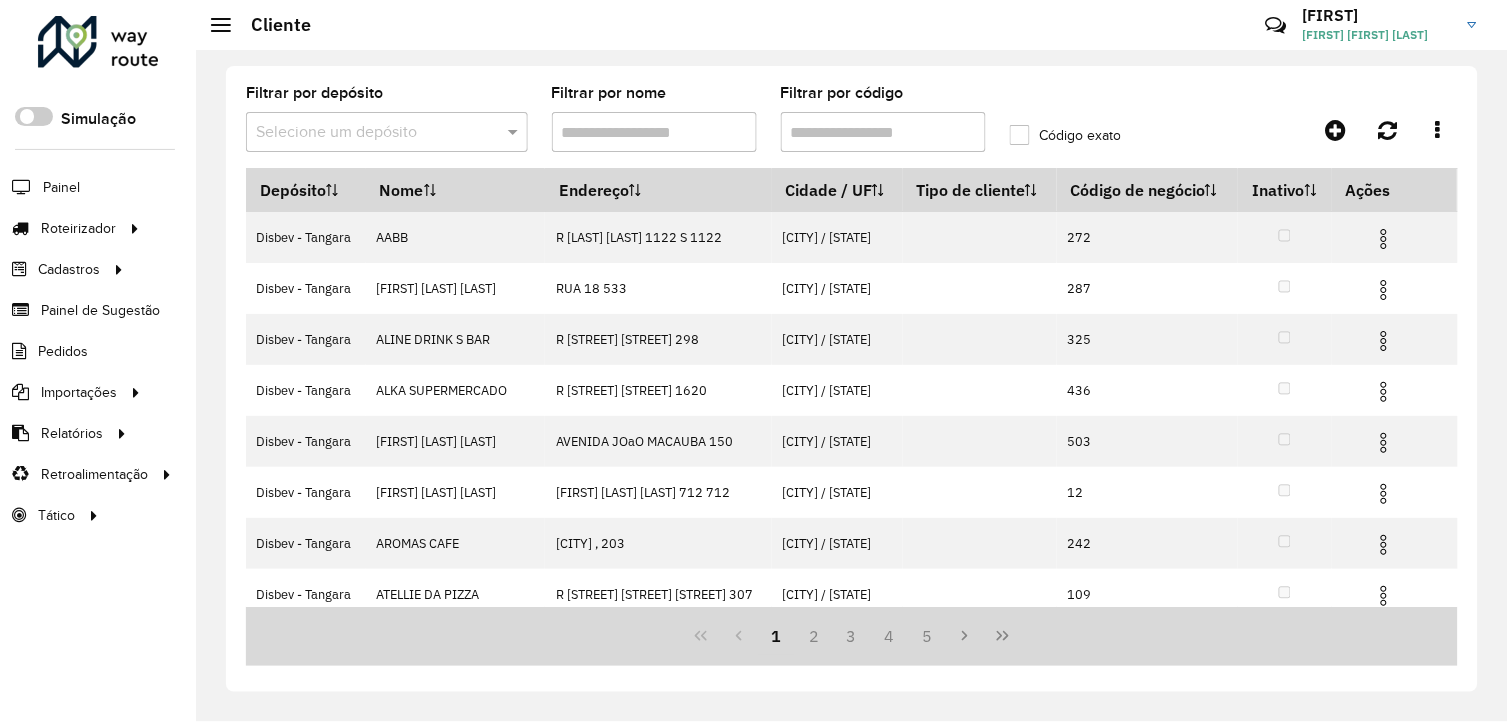 click on "Filtrar por código" at bounding box center (883, 132) 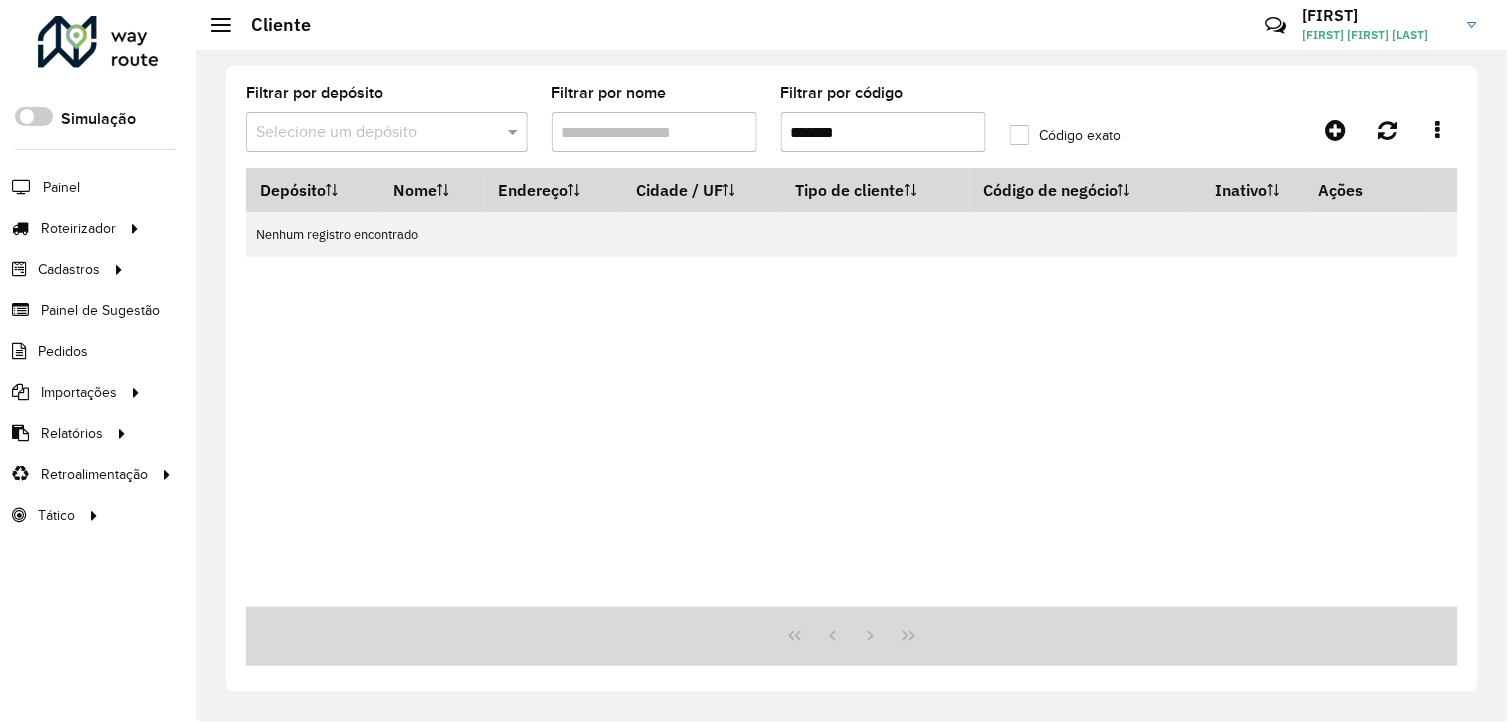 type on "*****" 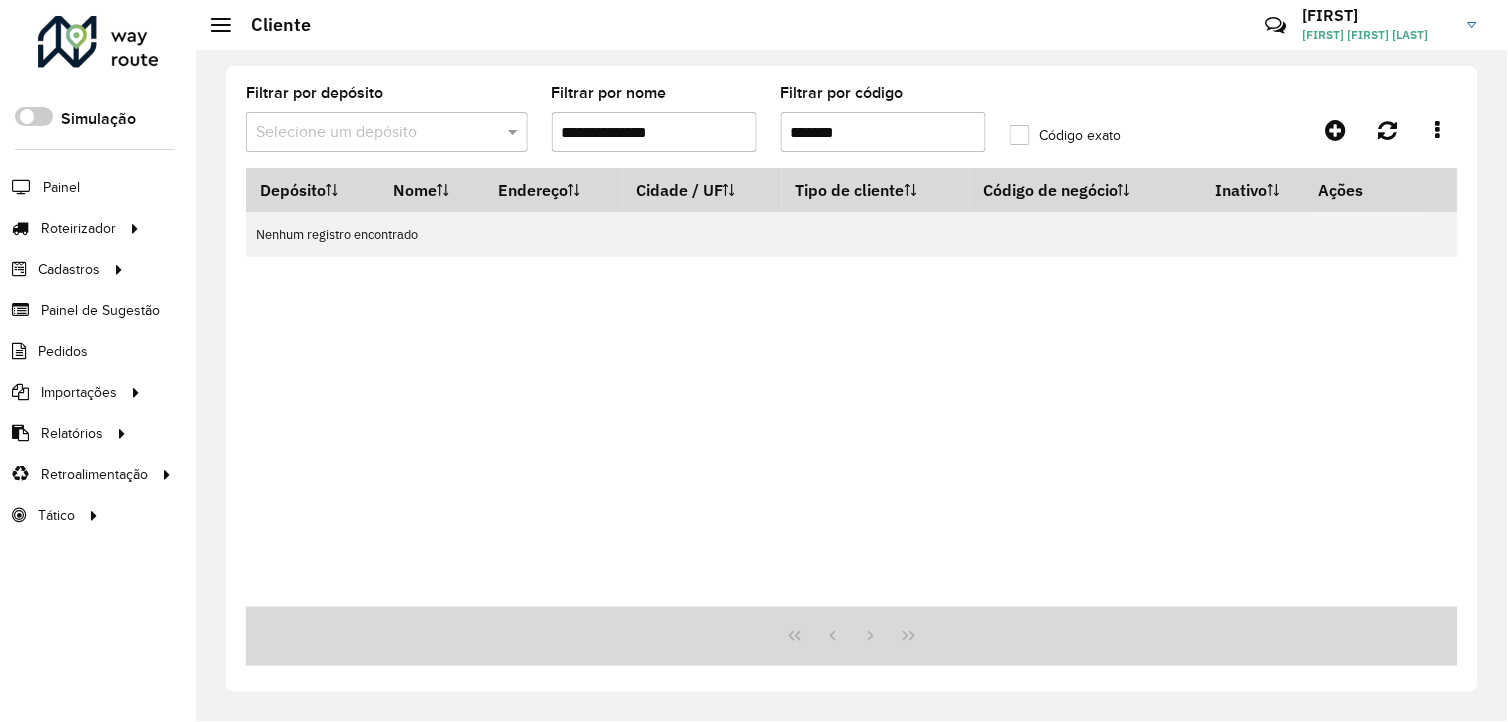 type on "**********" 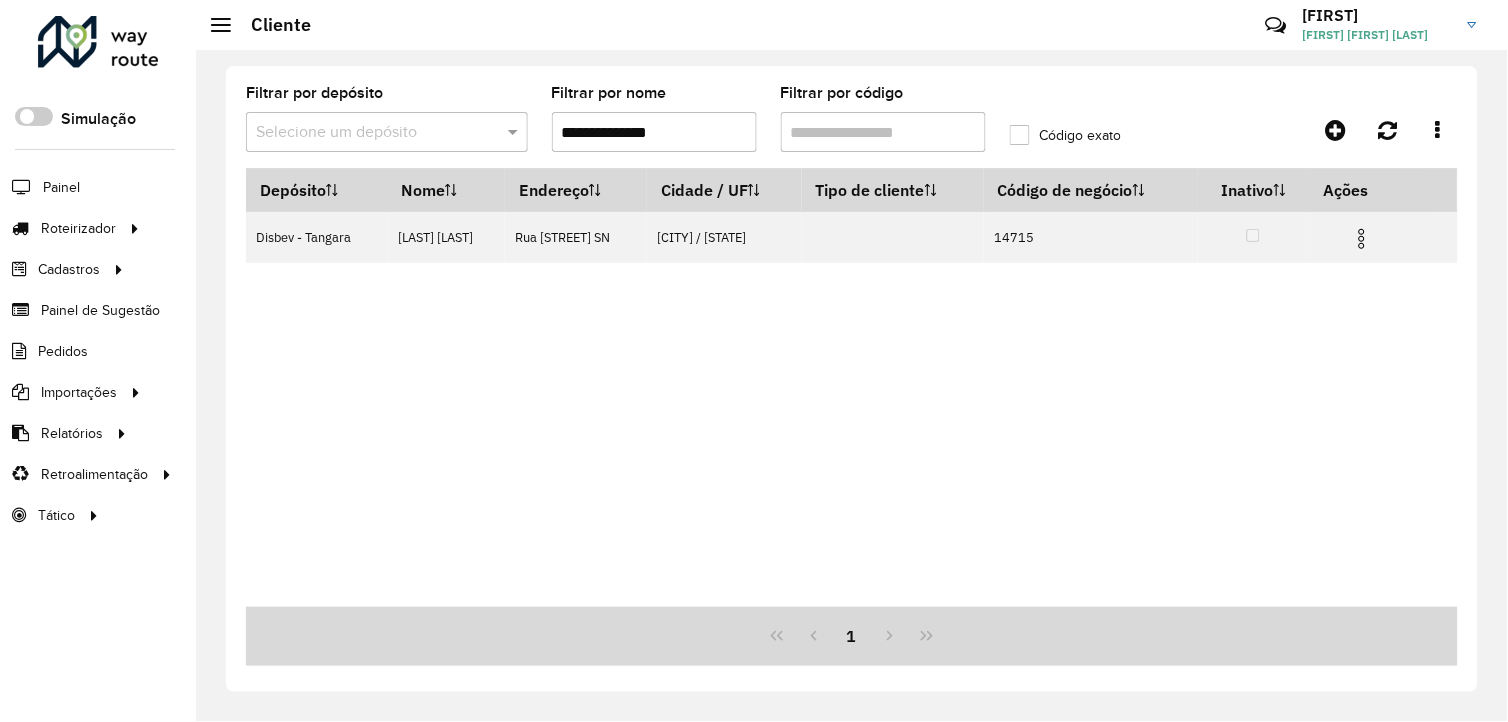 type 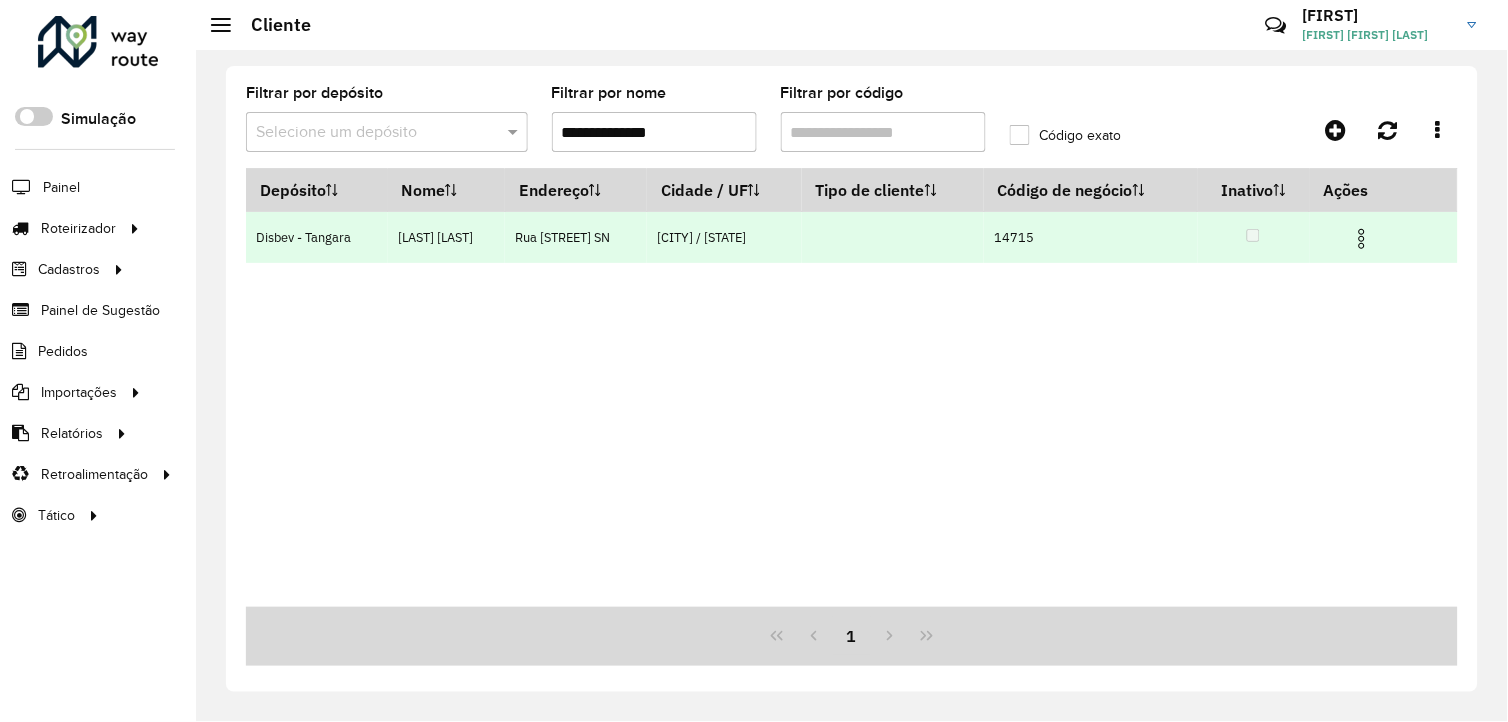 click at bounding box center [1362, 239] 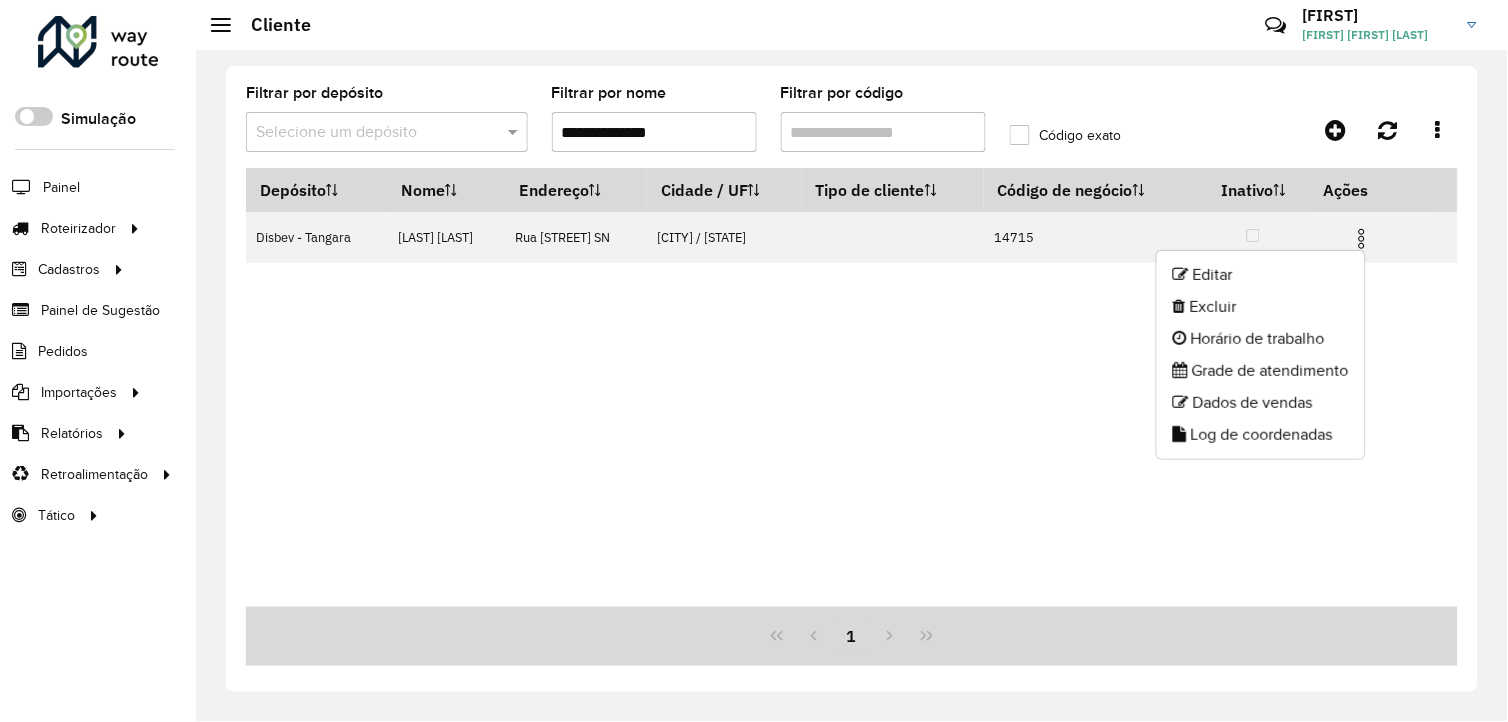 click on "Editar" 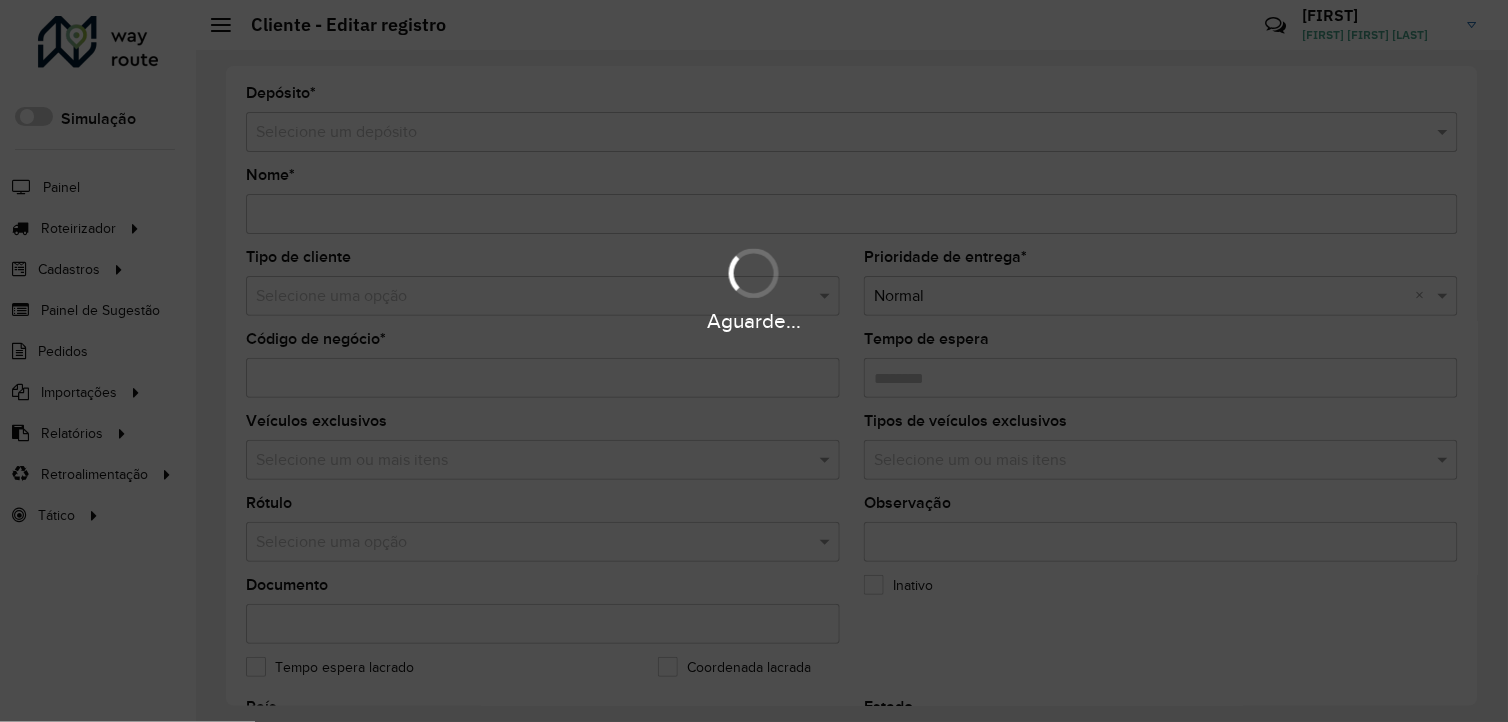 type on "**********" 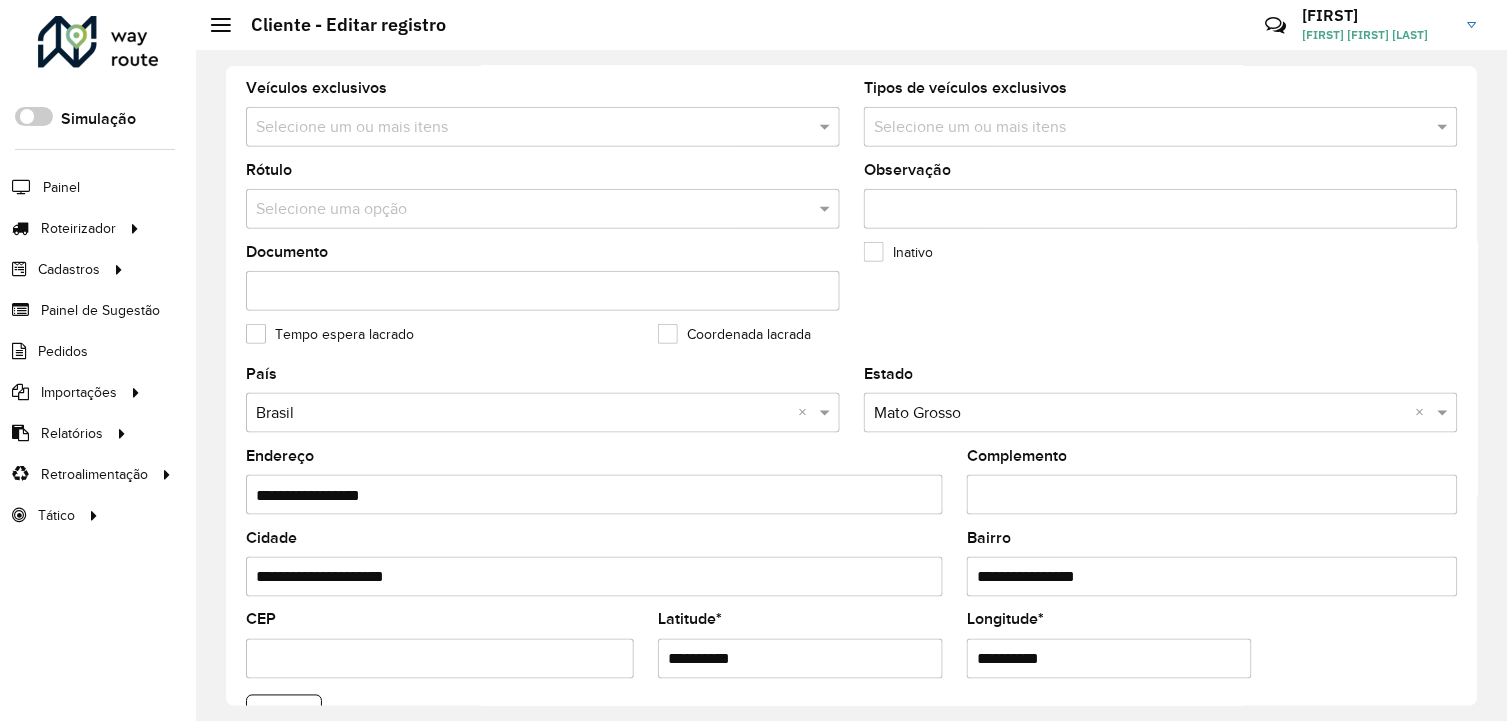 scroll, scrollTop: 444, scrollLeft: 0, axis: vertical 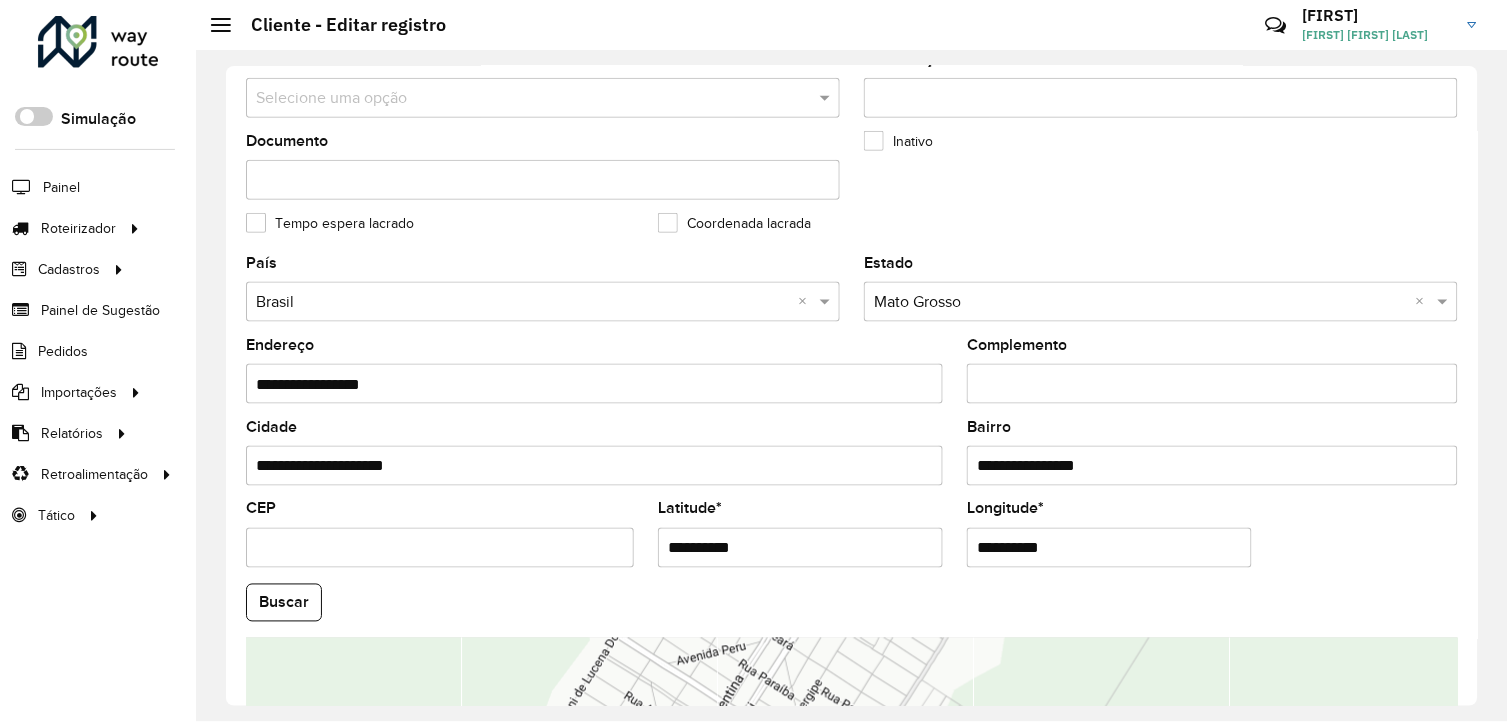 drag, startPoint x: 757, startPoint y: 544, endPoint x: 661, endPoint y: 567, distance: 98.71677 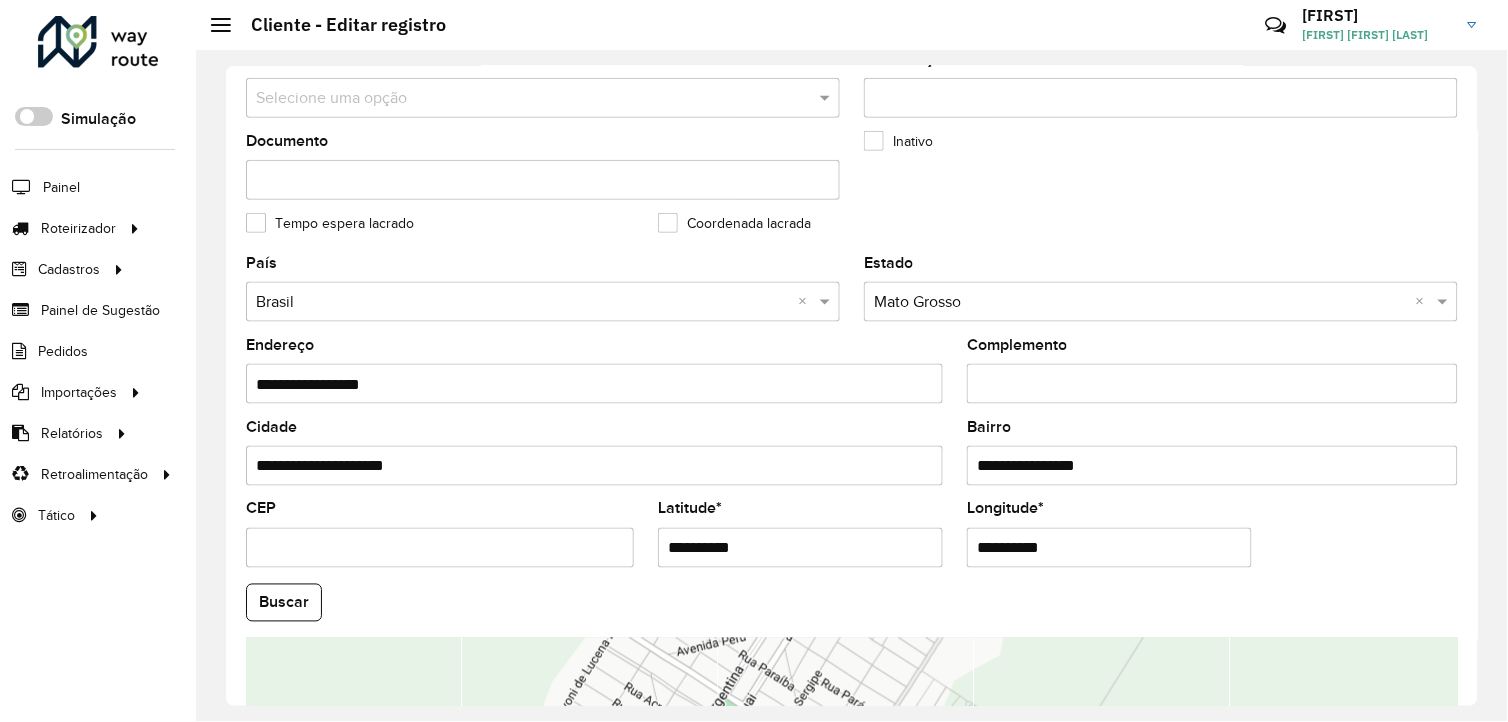 drag, startPoint x: 1056, startPoint y: 551, endPoint x: 947, endPoint y: 562, distance: 109.55364 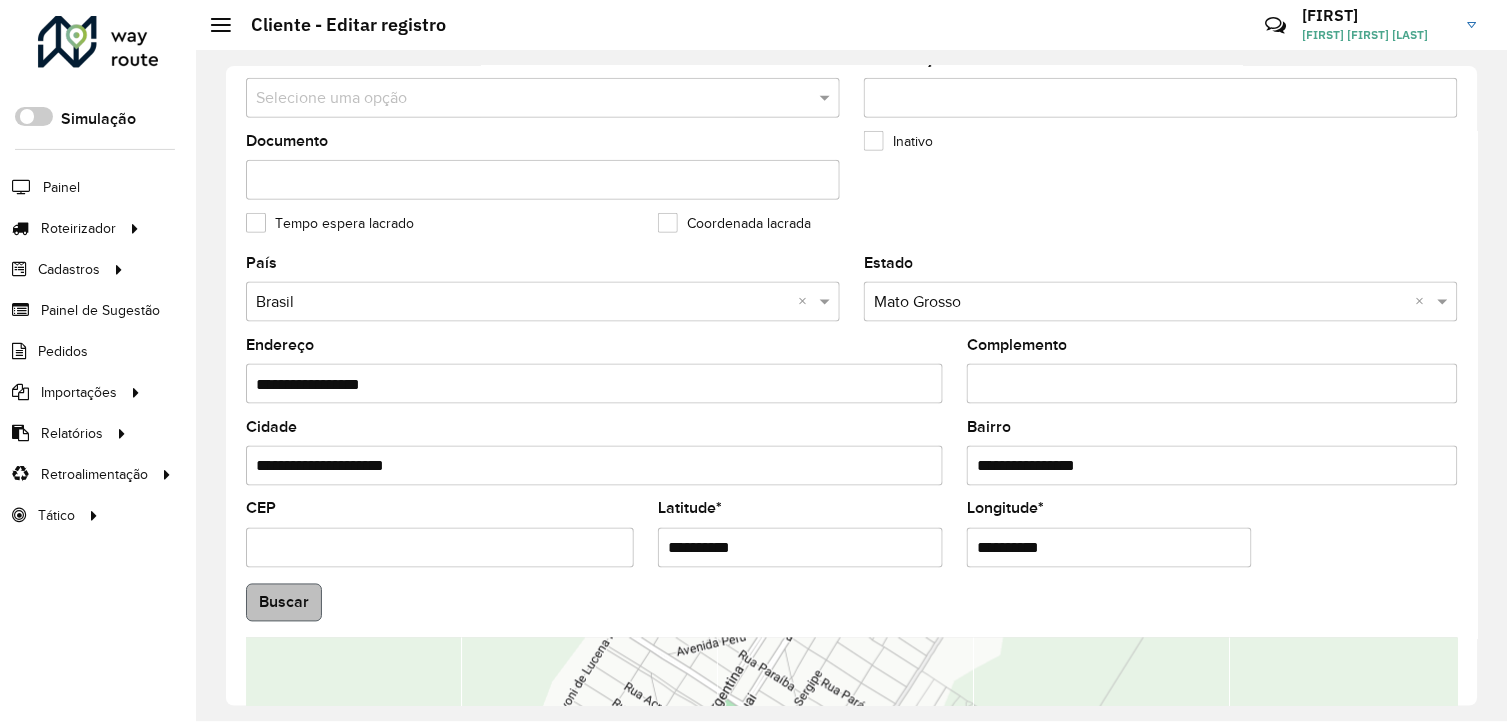 type on "**********" 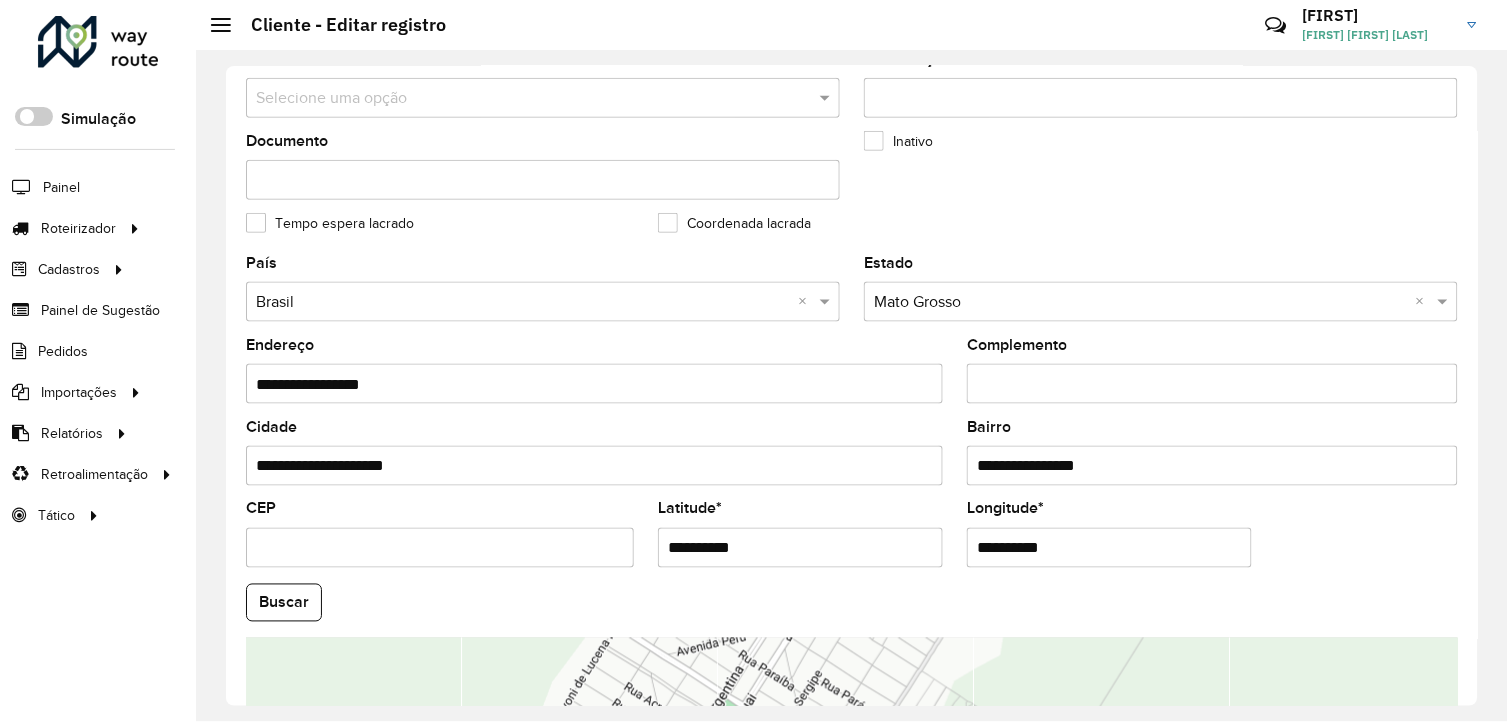 click on "Aguarde...  Pop-up bloqueado!  Seu navegador bloqueou automáticamente a abertura de uma nova janela.   Acesse as configurações e adicione o endereço do sistema a lista de permissão.   Fechar  Roteirizador AmbevTech Simulação Painel Roteirizador Entregas Cadastros Checkpoint Cliente Consulta de setores Depósito Disponibilidade de veículos Fator tipo de produto Grupo Rota Fator Tipo Produto Grupo de rotas exclusiva Grupo de setores Layout integração Modelo Parada Pedágio Ponto de apoio FAD Produto Rodízio de placa Rota exclusiva FAD Rótulo Setor Tipo de cliente Tipo de veículo Transportadora Veículo Painel de Sugestão Pedidos Importações Clientes Fator tipo produto Grade de atendimento Janela de atendimento Localização Pedidos Tempo de espera Veículos Relatórios Ações da sessão Clientes Clientes fora malha Exclusão pedido Fator tipo de produto Filtros da sessão Indicadores roteirização Integração automática Pedidos agrupados Pedidos não Roteirizados Romaneio Roteirização * *" at bounding box center [754, 361] 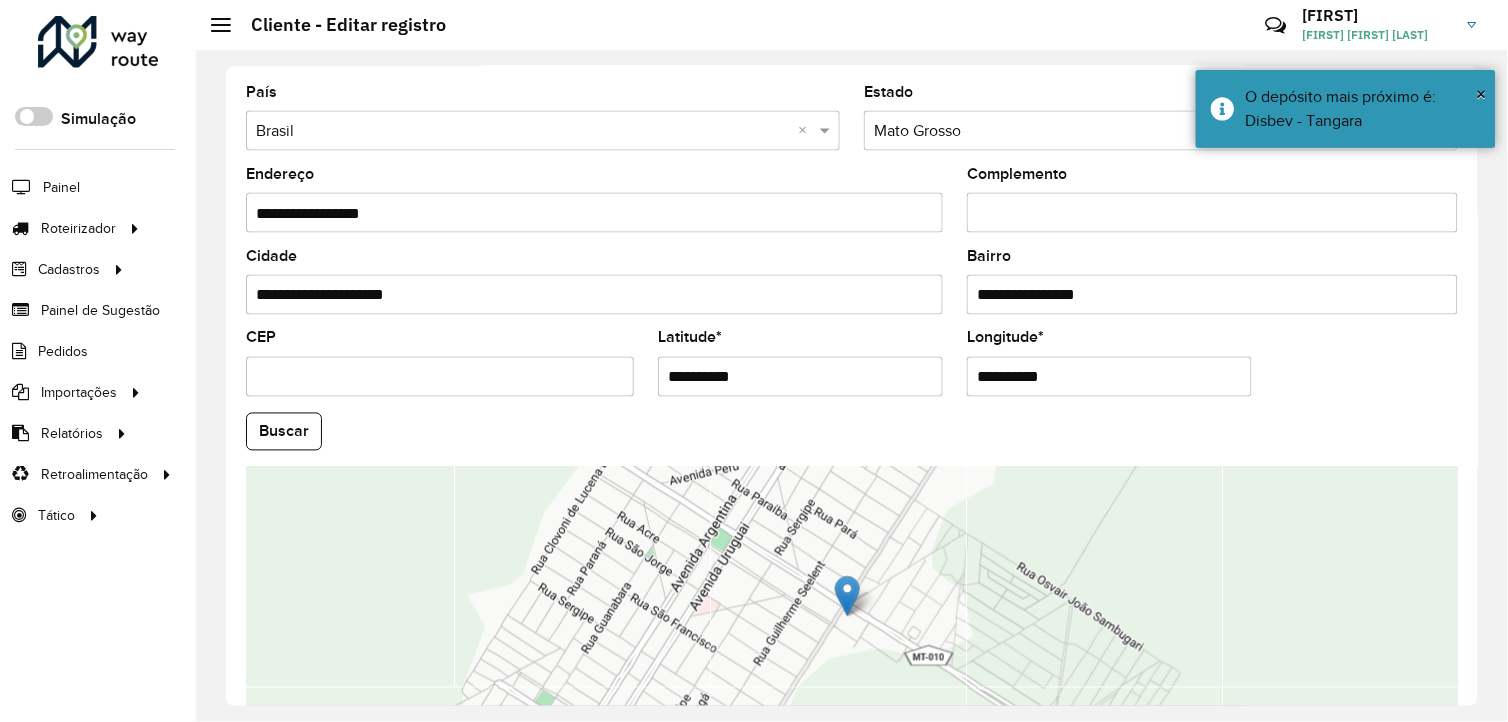 scroll, scrollTop: 770, scrollLeft: 0, axis: vertical 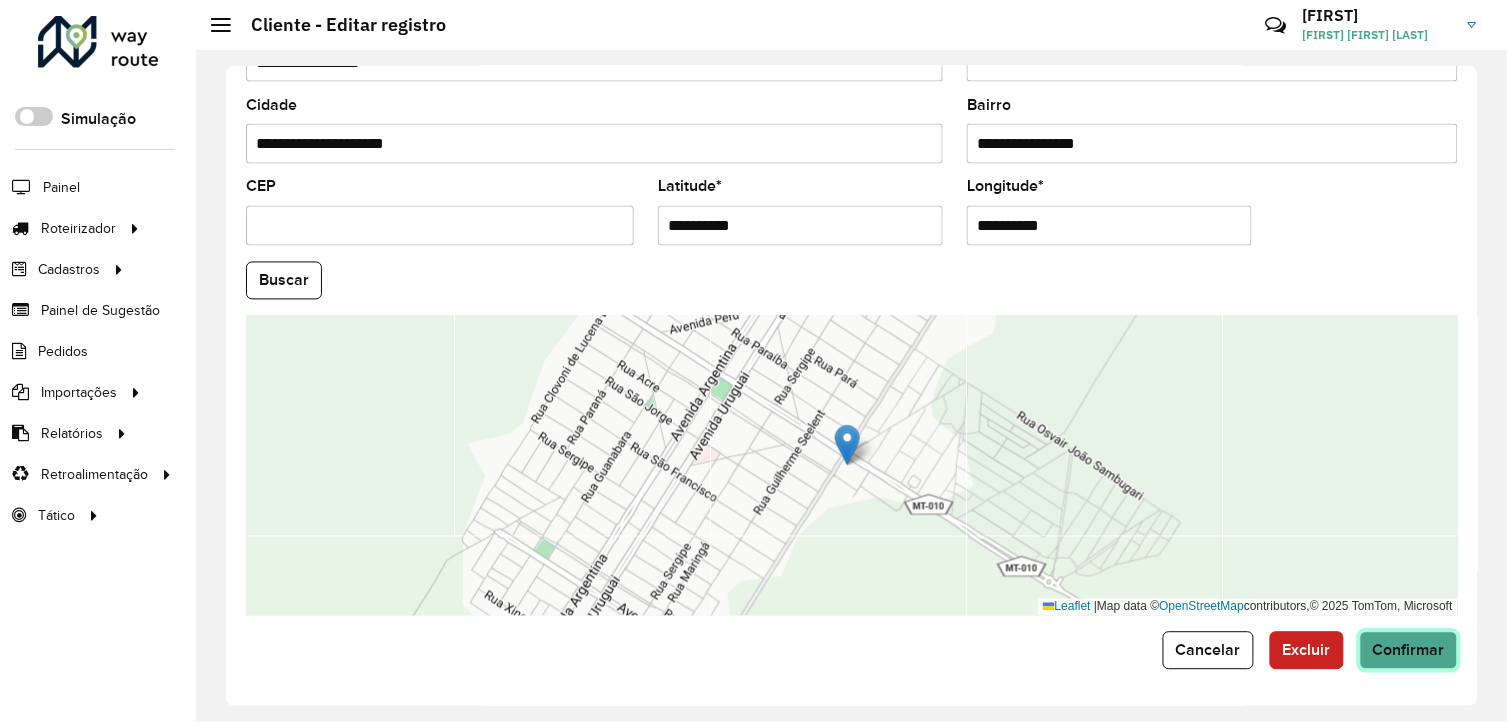 click on "Confirmar" 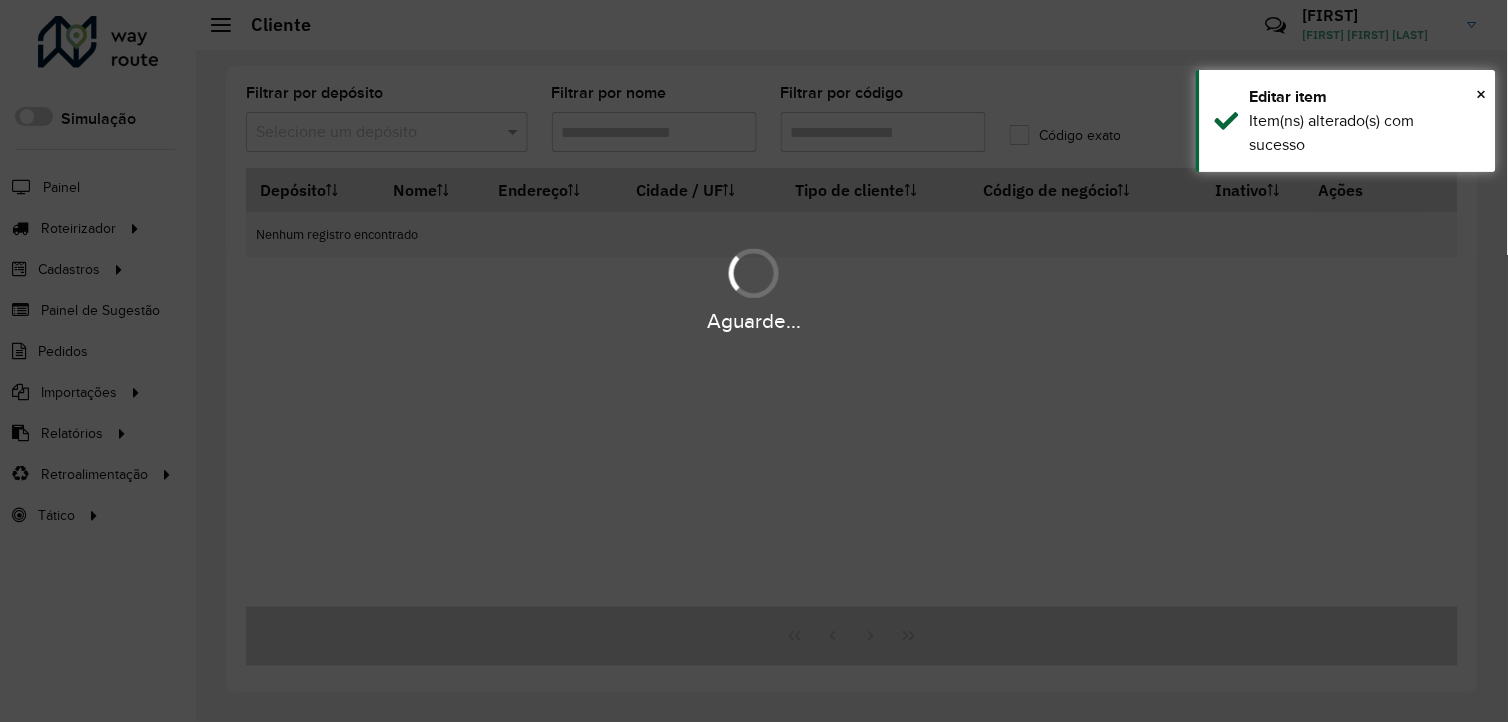 type on "**********" 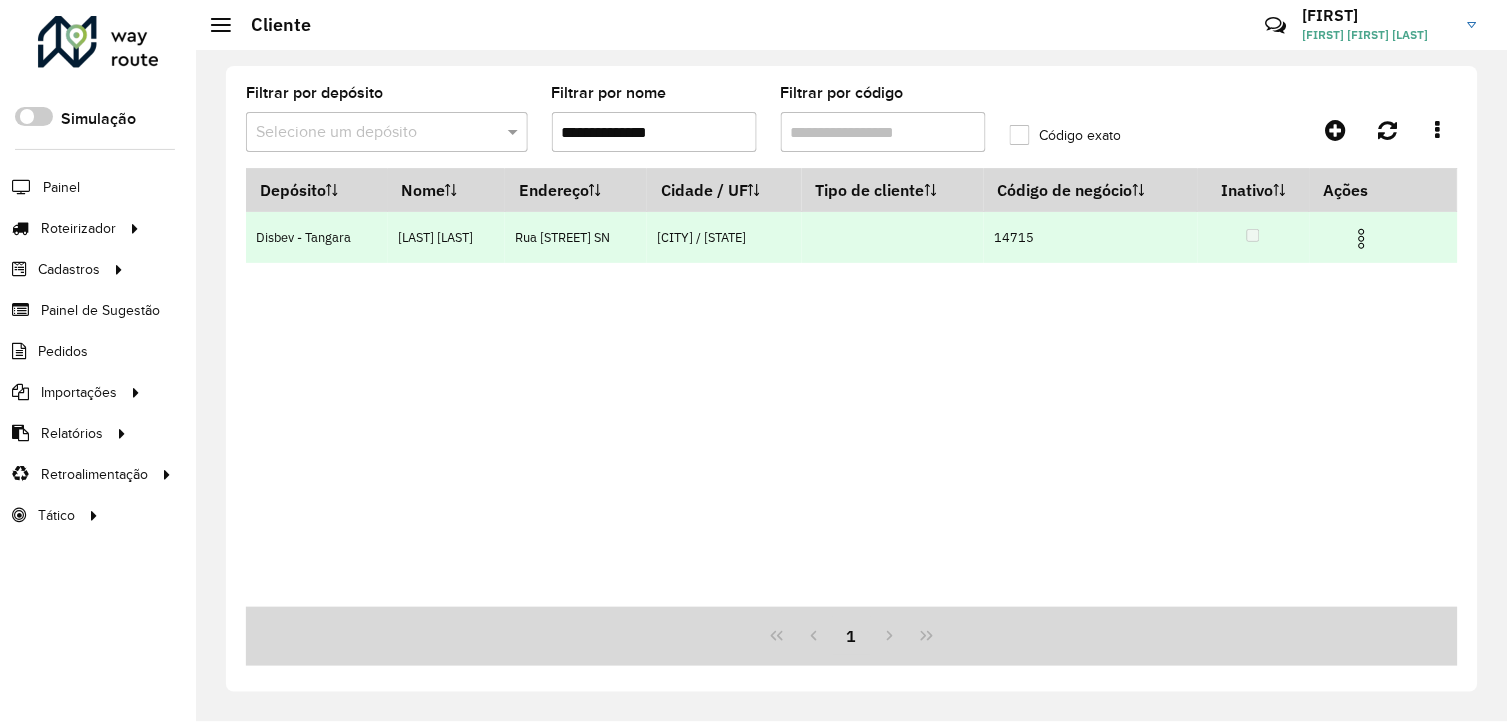 click at bounding box center (1362, 239) 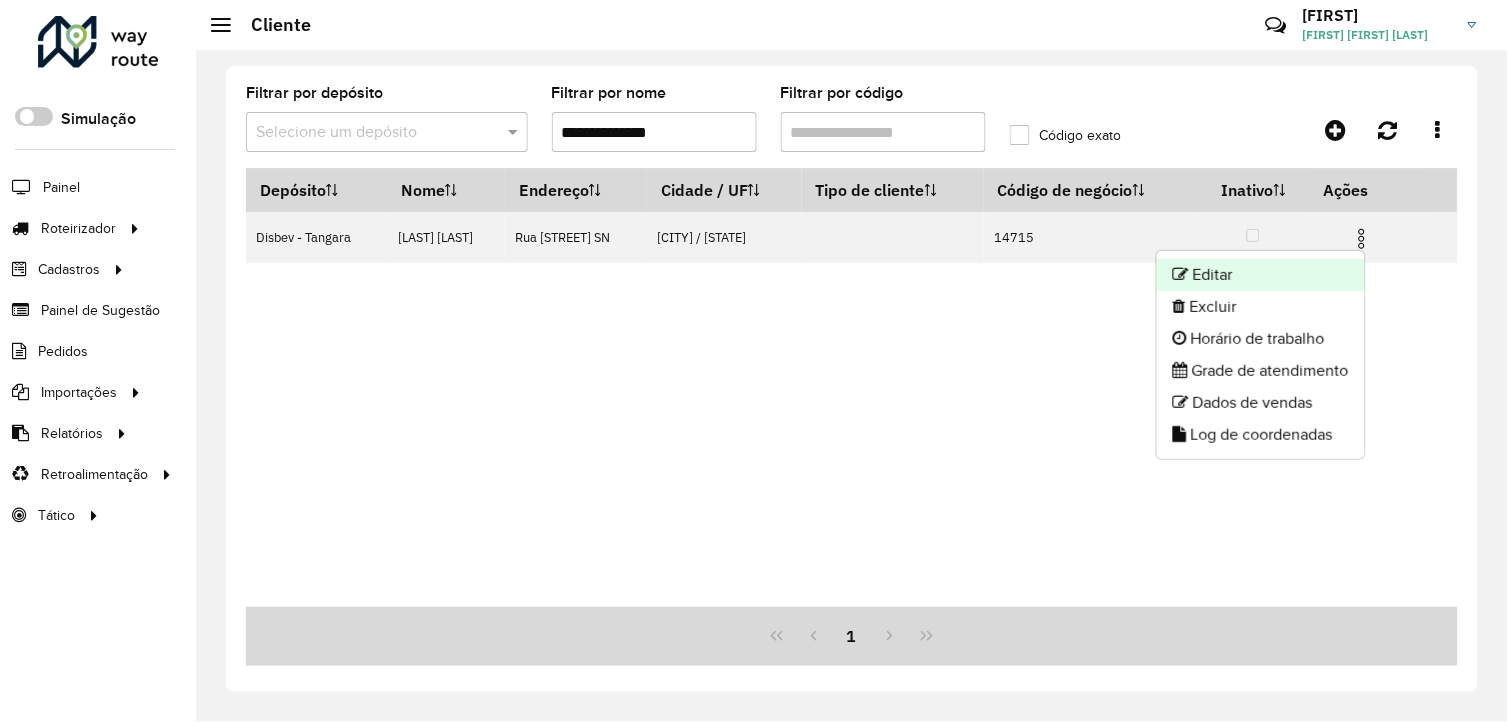 click on "Editar" 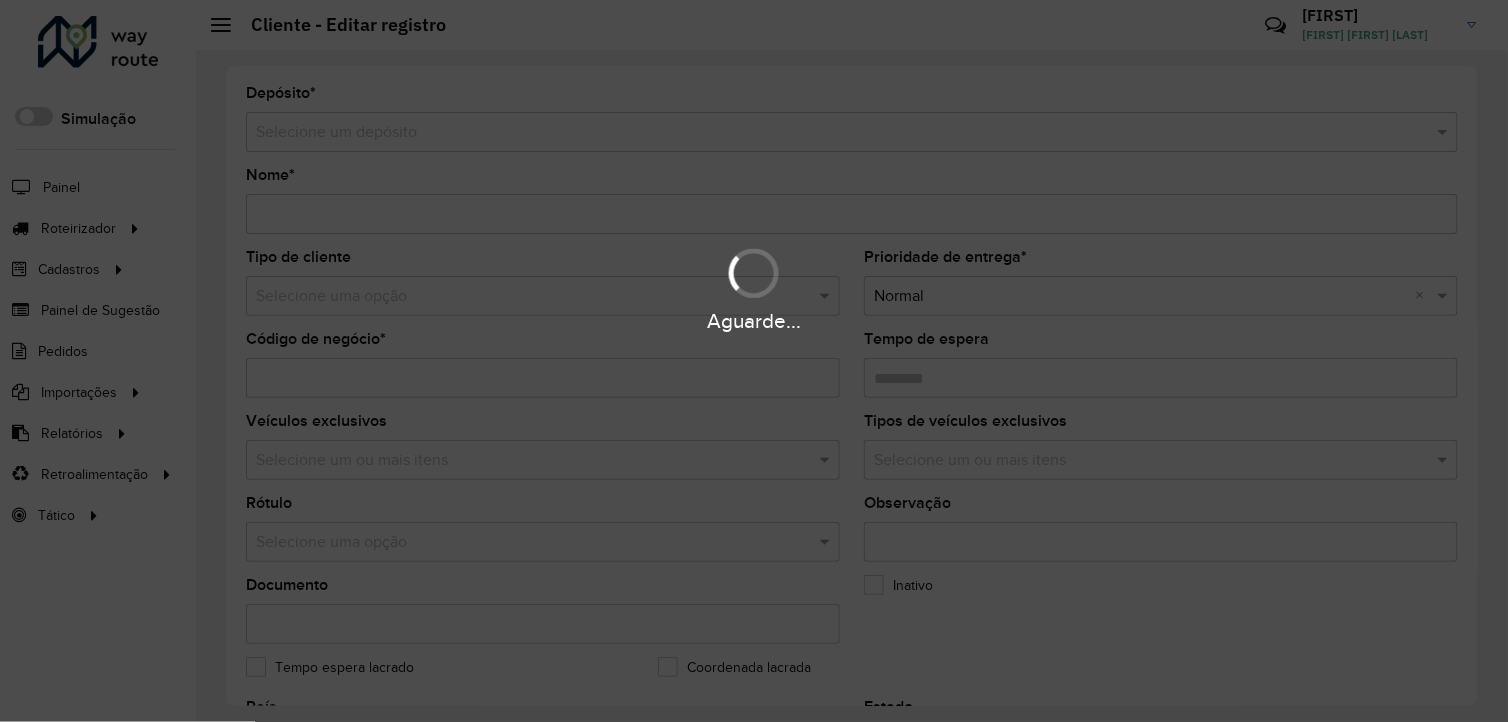 type on "**********" 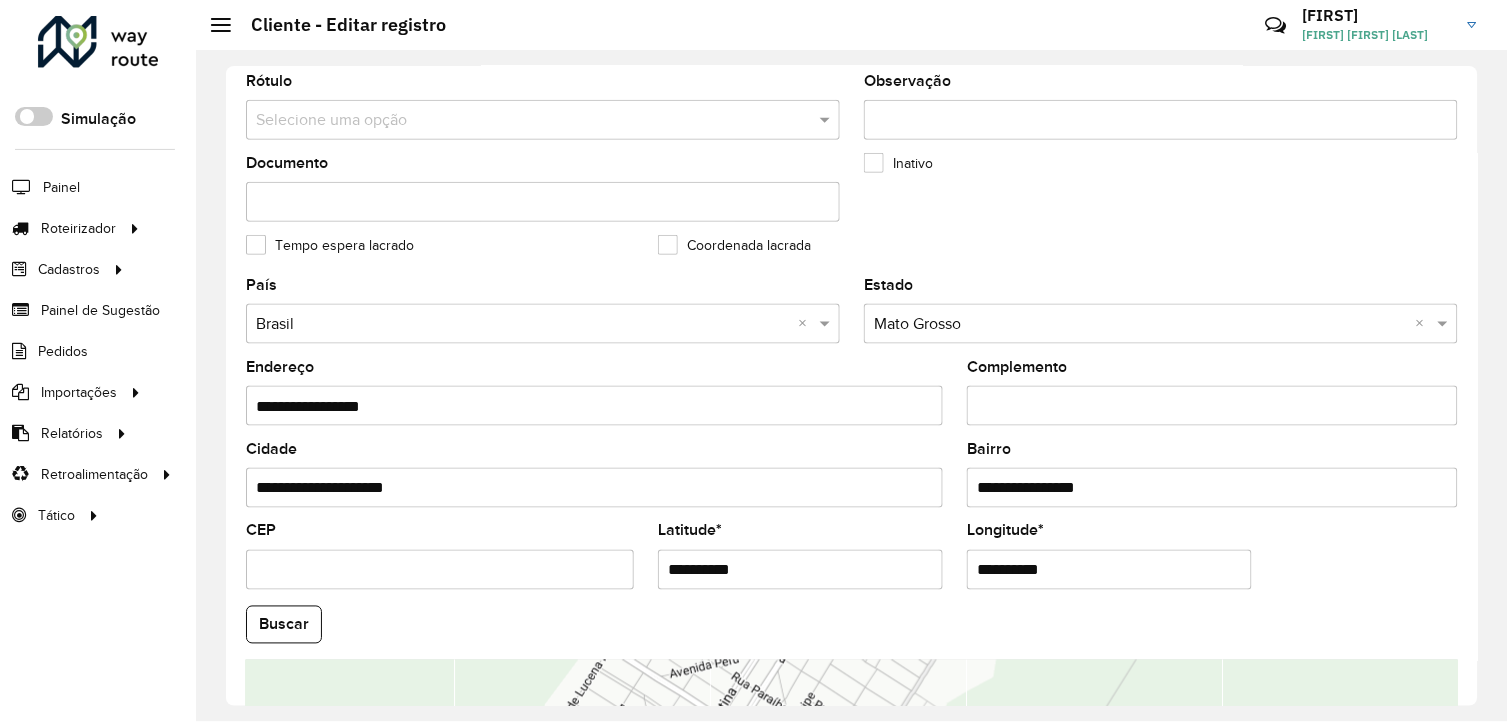 scroll, scrollTop: 444, scrollLeft: 0, axis: vertical 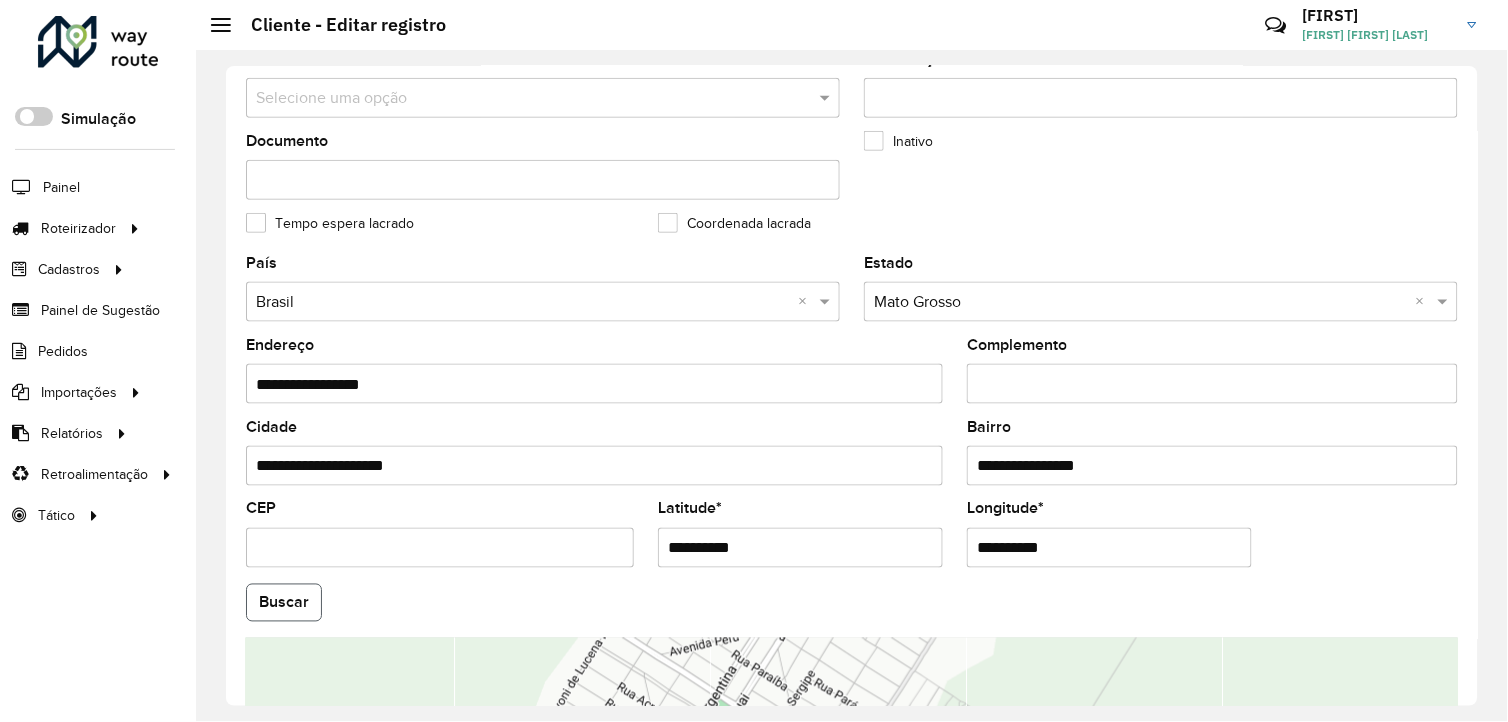 click on "Buscar" 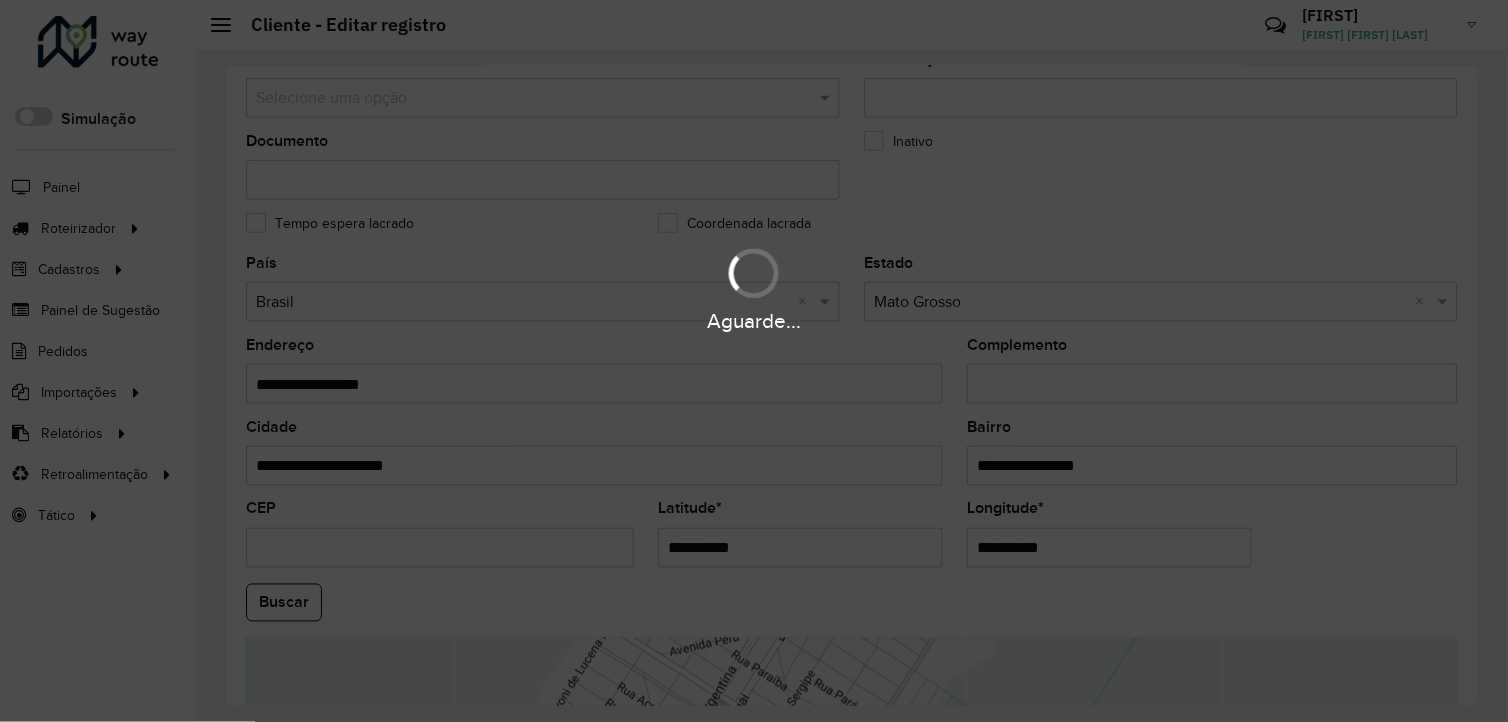 type on "**********" 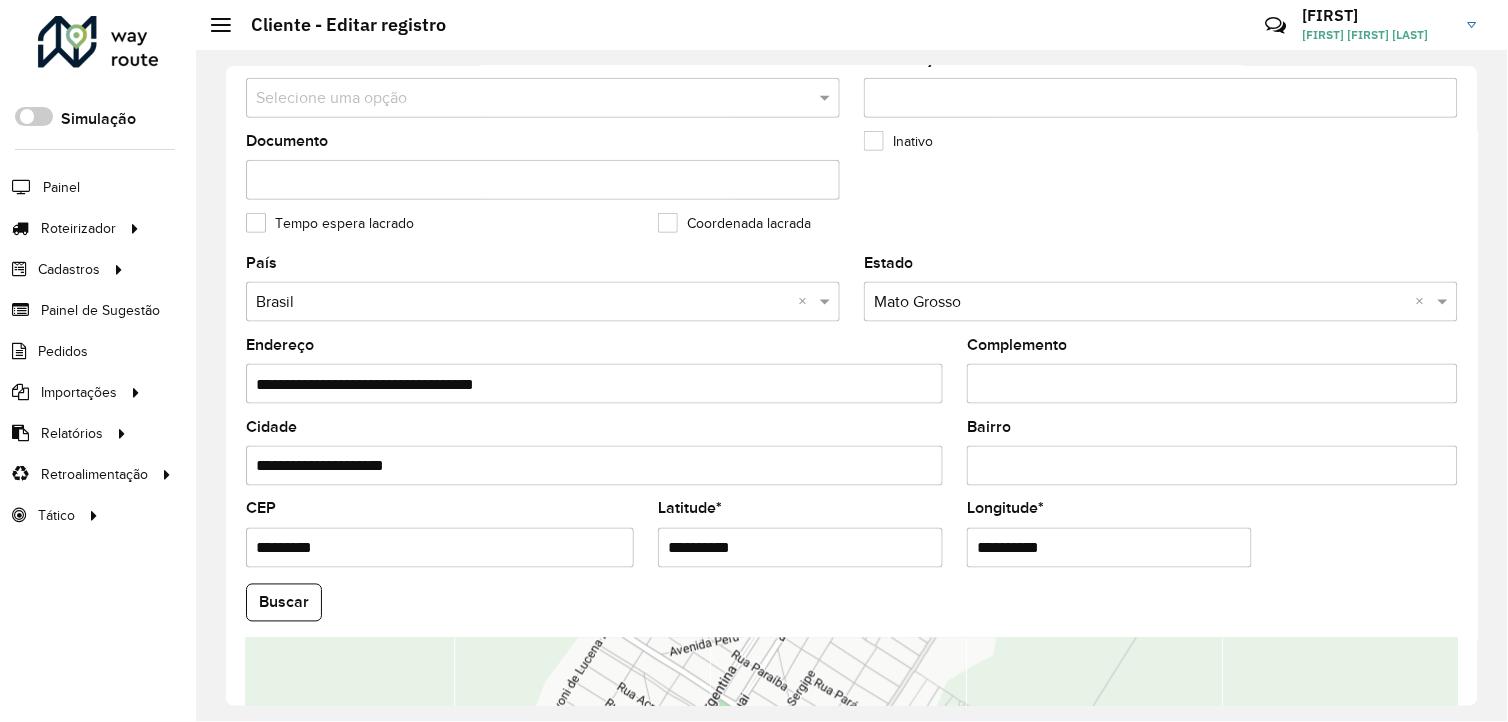 drag, startPoint x: 765, startPoint y: 557, endPoint x: 631, endPoint y: 561, distance: 134.0597 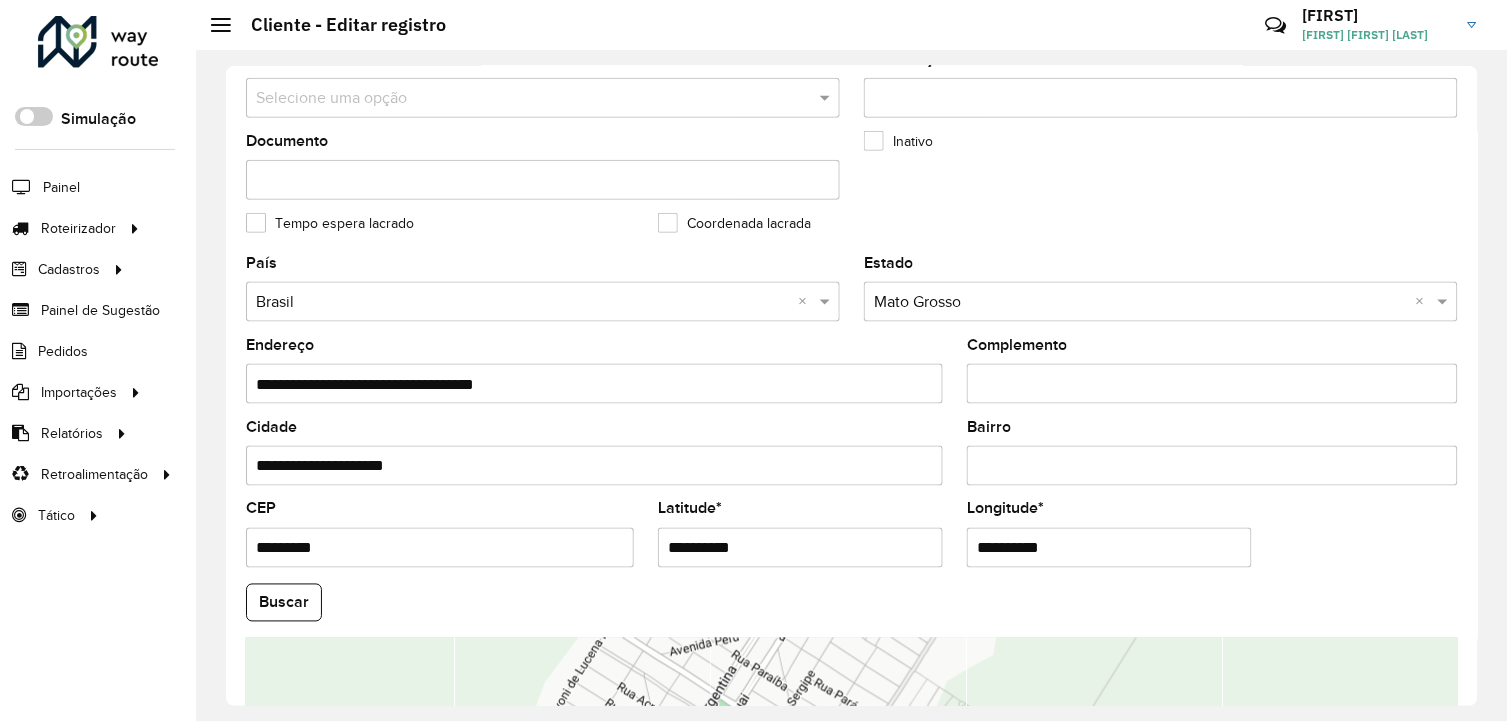 drag, startPoint x: 1050, startPoint y: 547, endPoint x: 946, endPoint y: 558, distance: 104.58012 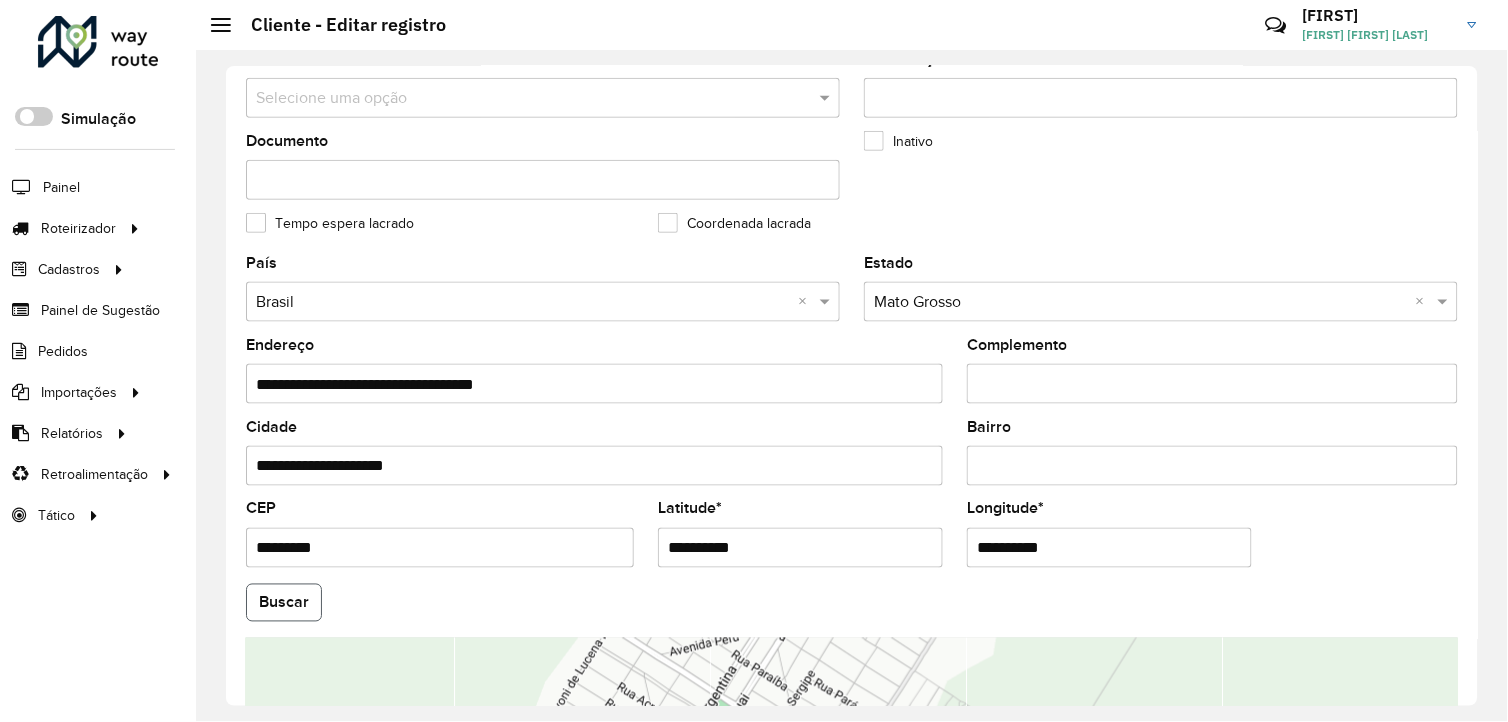 click on "Buscar" 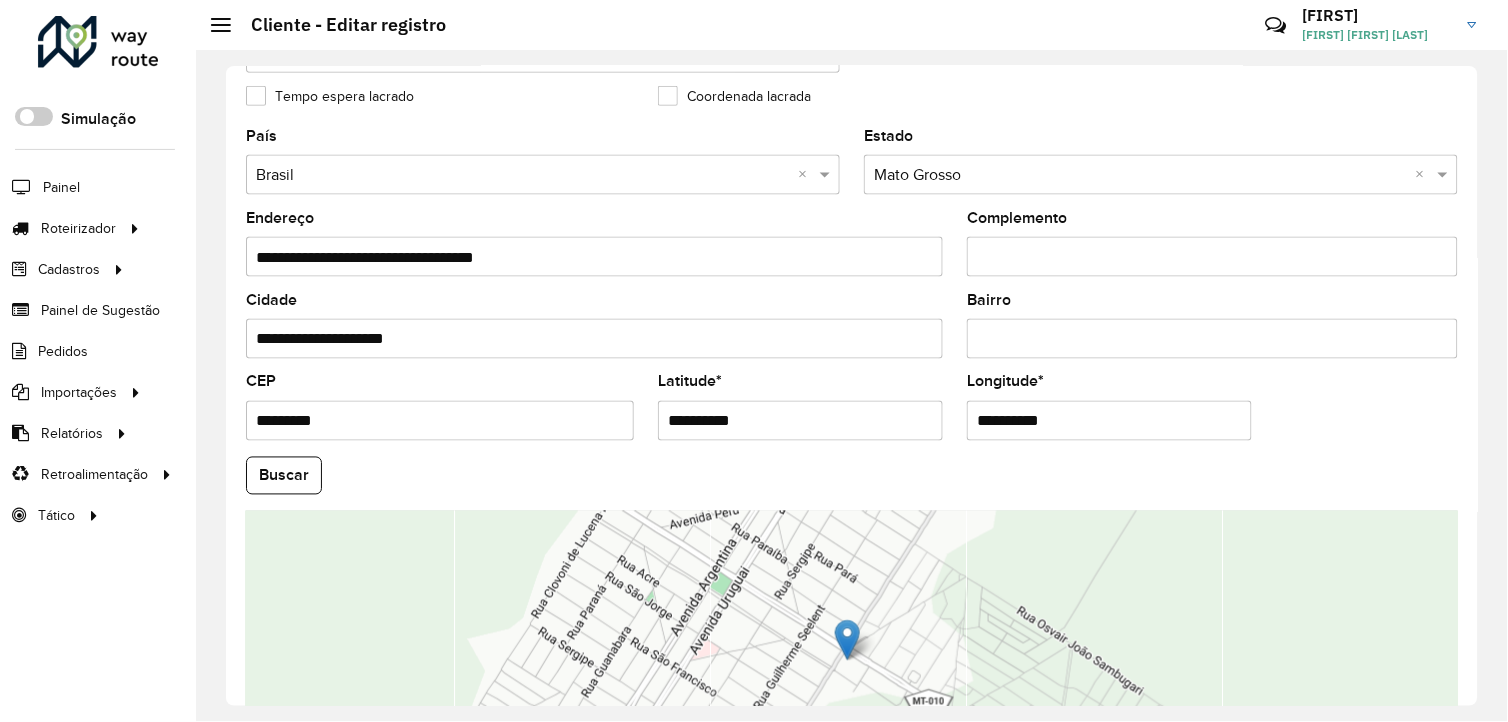 scroll, scrollTop: 770, scrollLeft: 0, axis: vertical 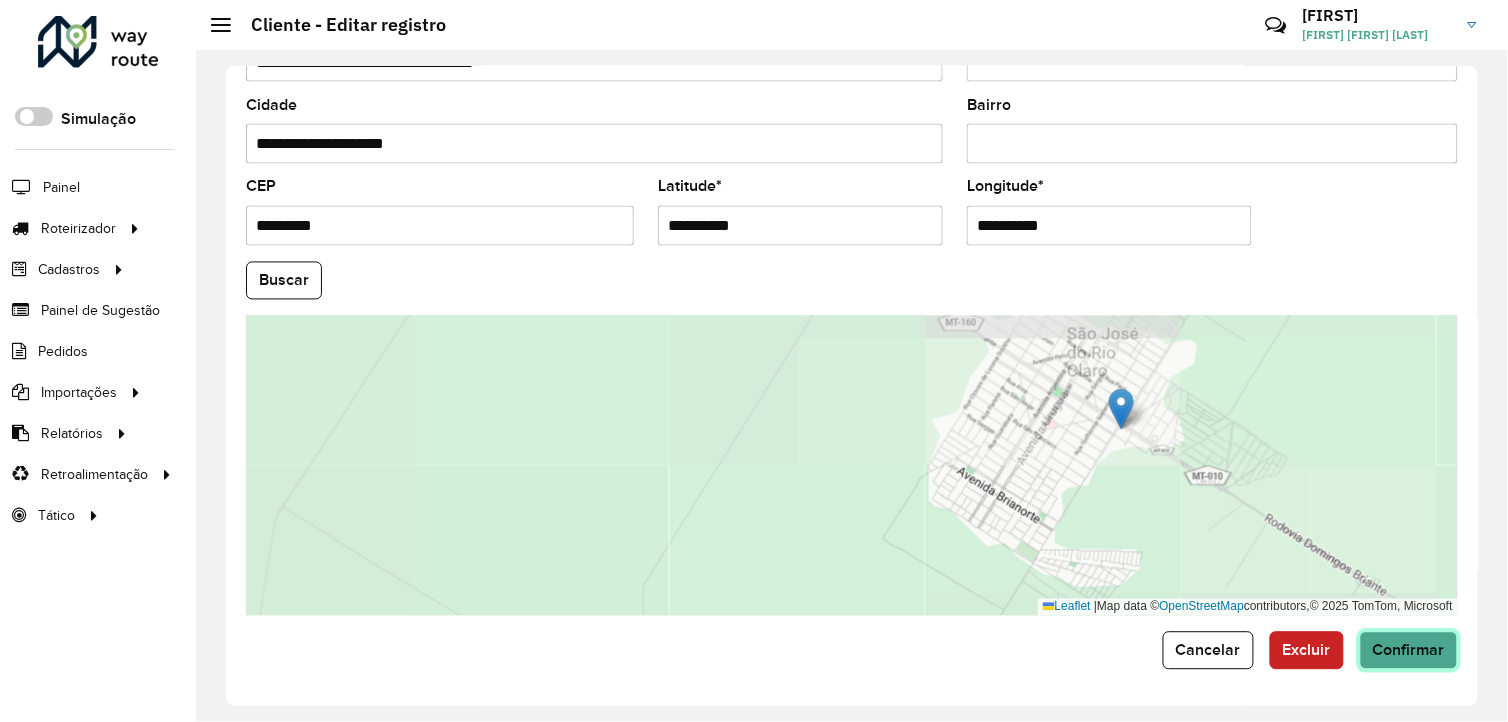 click on "Confirmar" 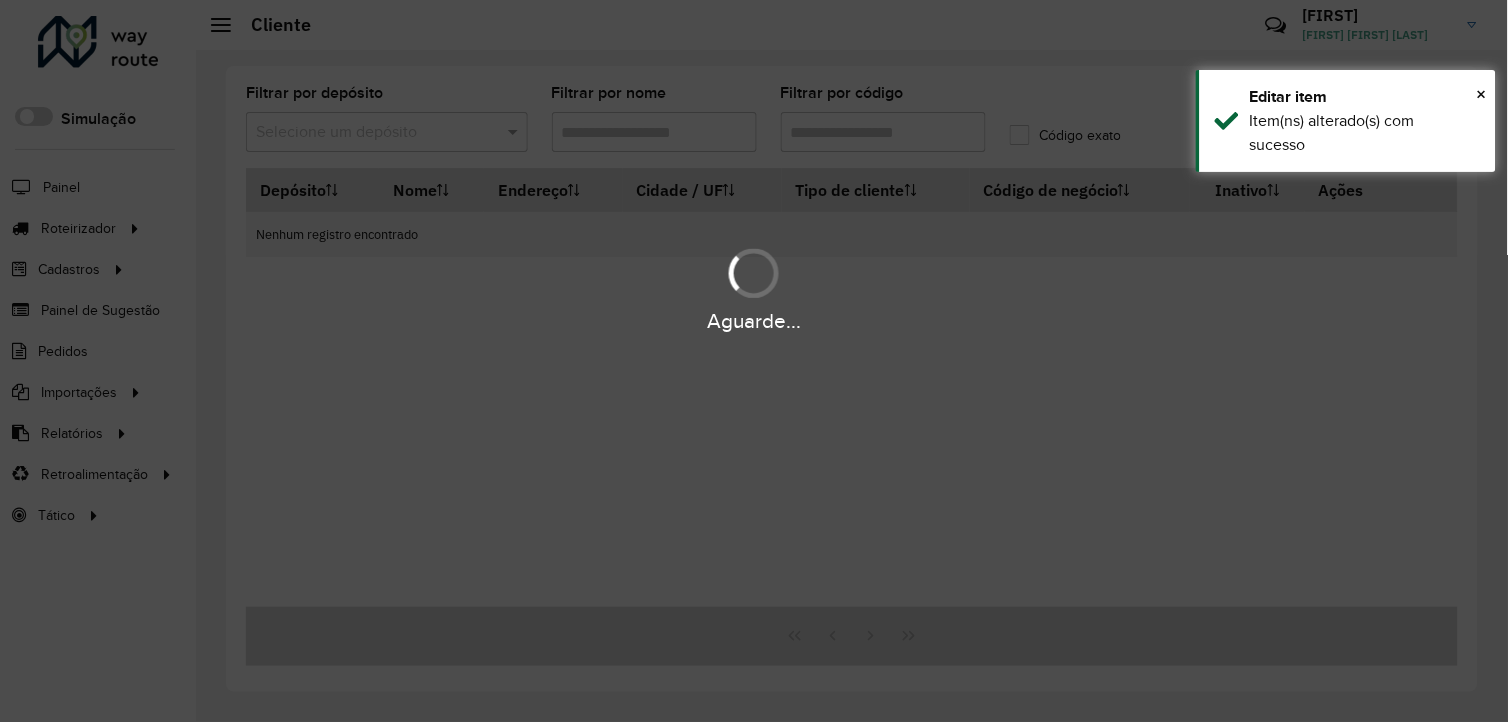 type on "**********" 